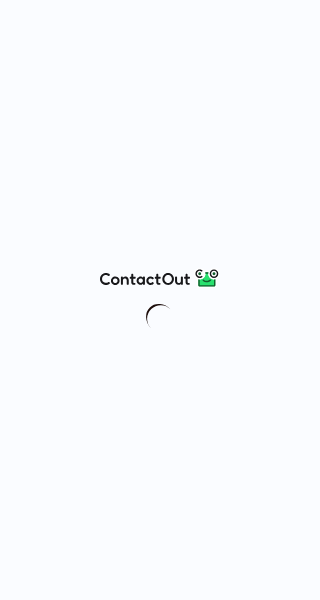 scroll, scrollTop: 0, scrollLeft: 0, axis: both 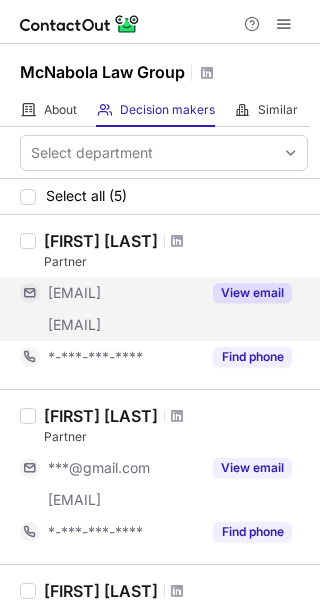 click on "View email" at bounding box center [252, 293] 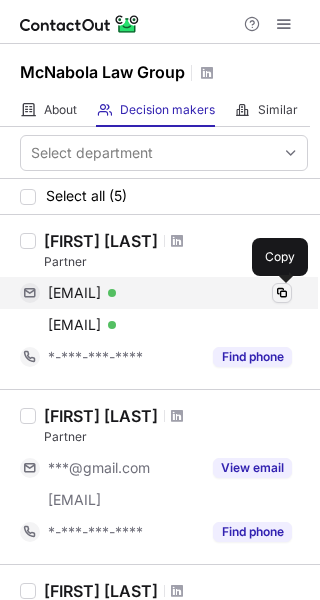 click at bounding box center (282, 293) 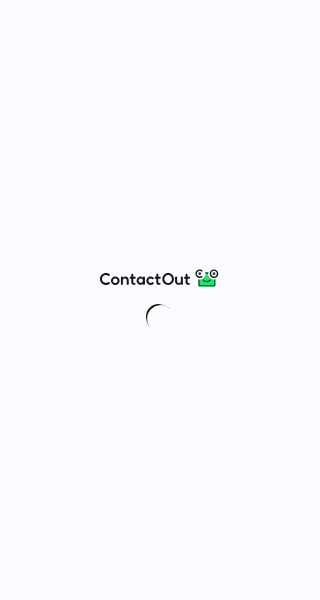 scroll, scrollTop: 0, scrollLeft: 0, axis: both 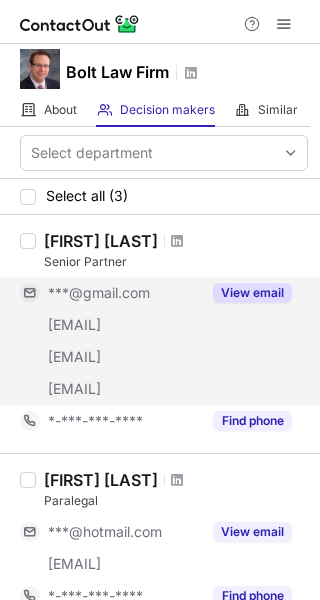 click on "View email" at bounding box center (252, 293) 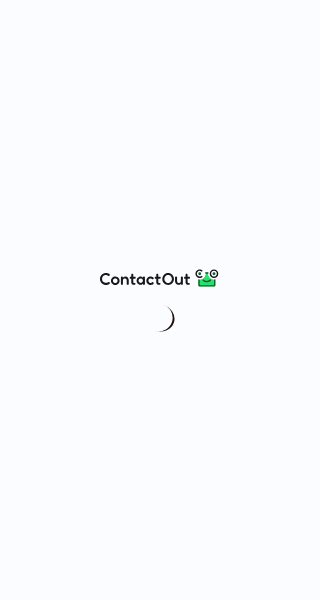 scroll, scrollTop: 0, scrollLeft: 0, axis: both 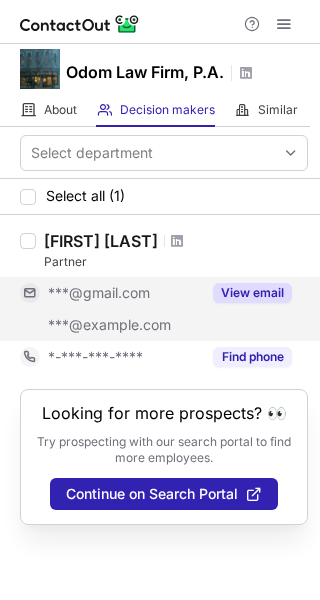click on "View email" at bounding box center (252, 293) 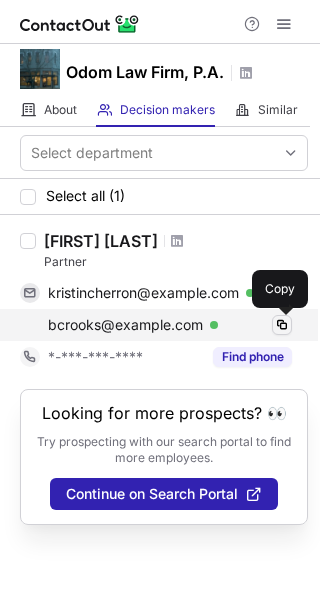 click at bounding box center [282, 325] 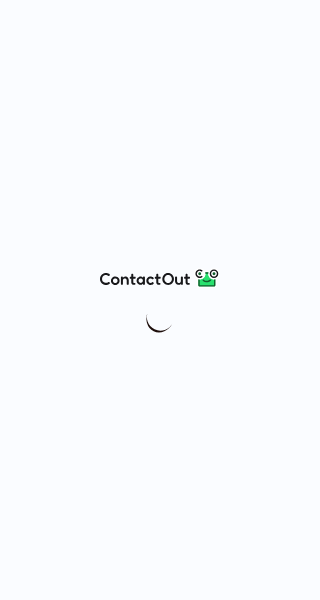 scroll, scrollTop: 0, scrollLeft: 0, axis: both 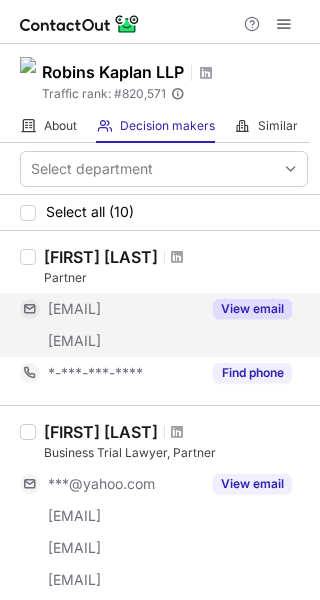 click on "View email" at bounding box center [252, 309] 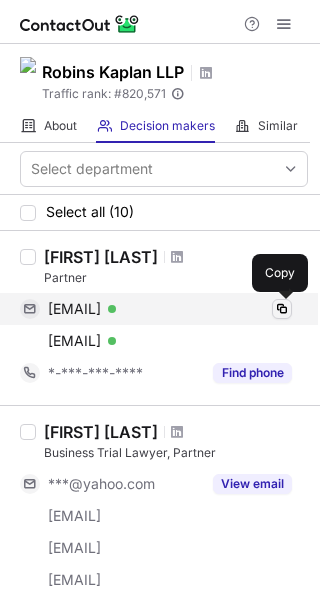 click at bounding box center (282, 309) 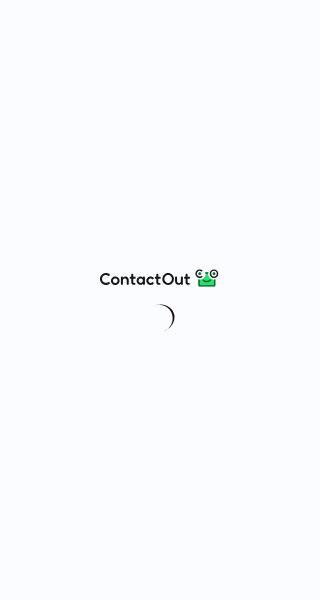 scroll, scrollTop: 0, scrollLeft: 0, axis: both 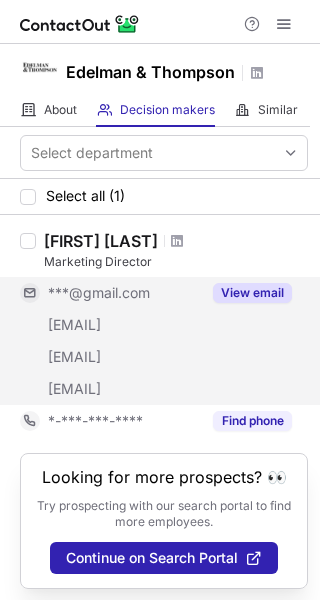 click on "View email" at bounding box center (252, 293) 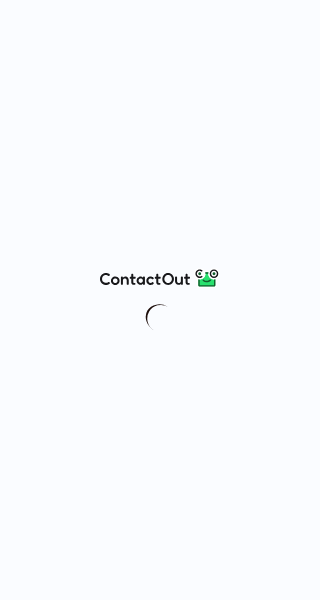 scroll, scrollTop: 0, scrollLeft: 0, axis: both 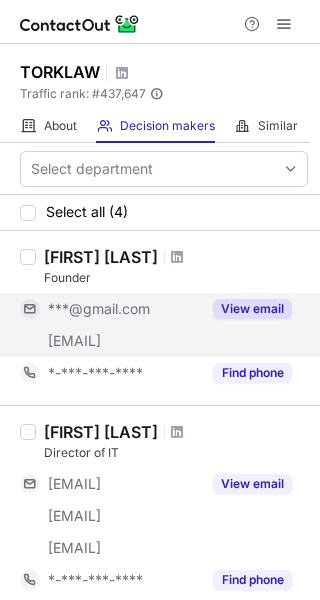 click on "View email" at bounding box center (252, 309) 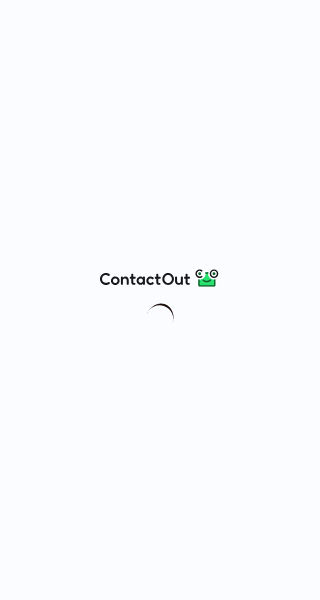 scroll, scrollTop: 0, scrollLeft: 0, axis: both 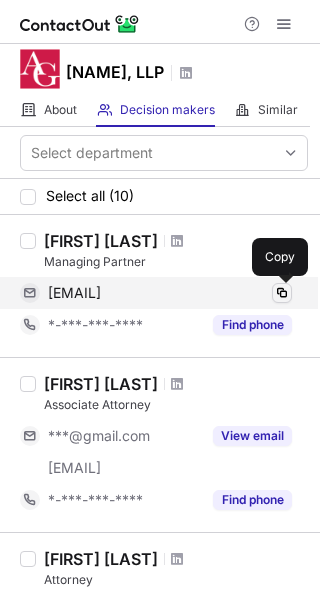 click at bounding box center (282, 293) 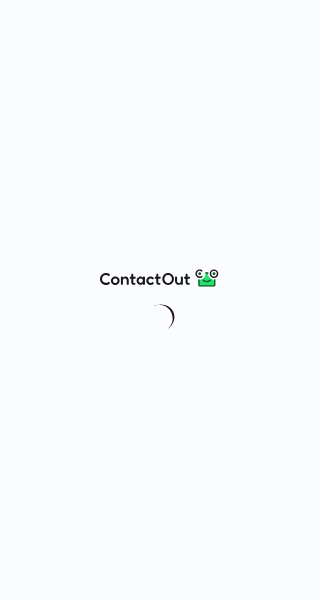 scroll, scrollTop: 0, scrollLeft: 0, axis: both 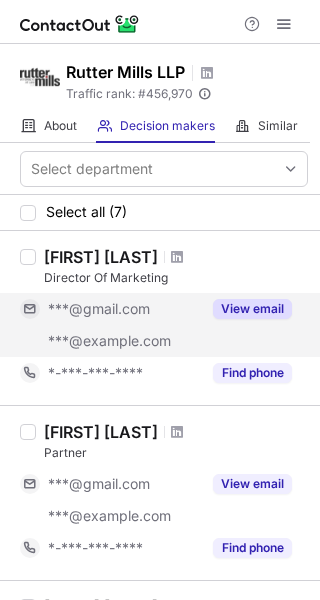 click on "View email" at bounding box center (252, 309) 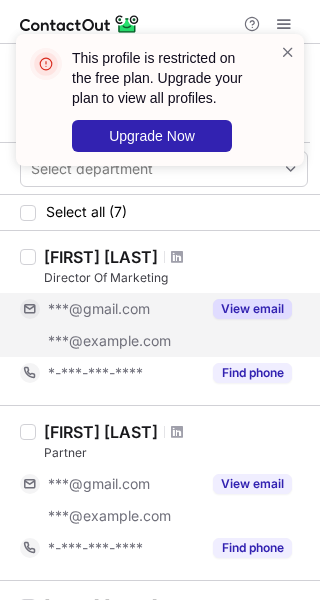 click on "View email" at bounding box center [252, 309] 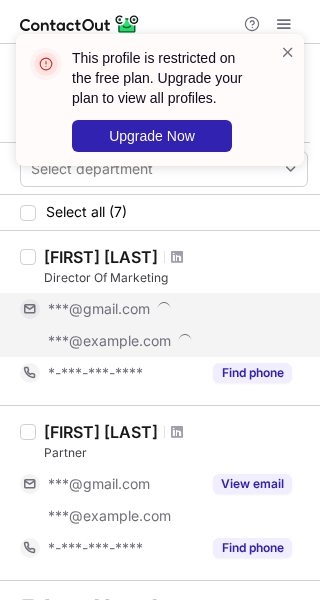 click on "***@gmail.com" at bounding box center (170, 309) 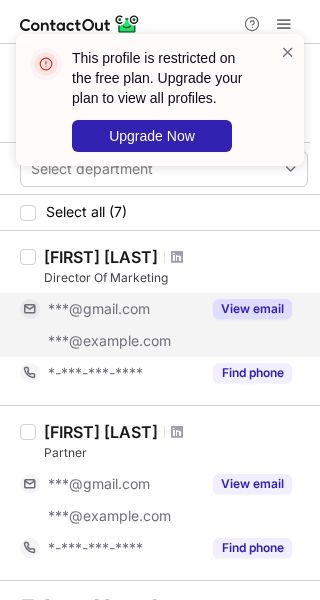 click on "View email" at bounding box center (252, 309) 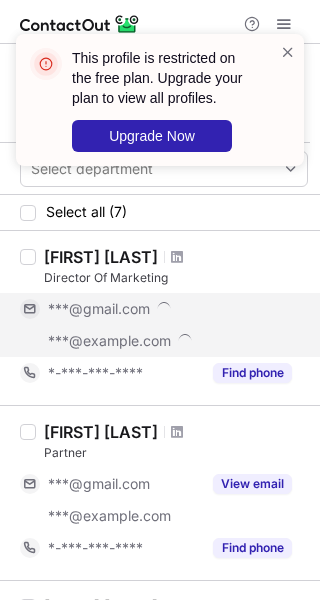 click on "***@gmail.com" at bounding box center [170, 309] 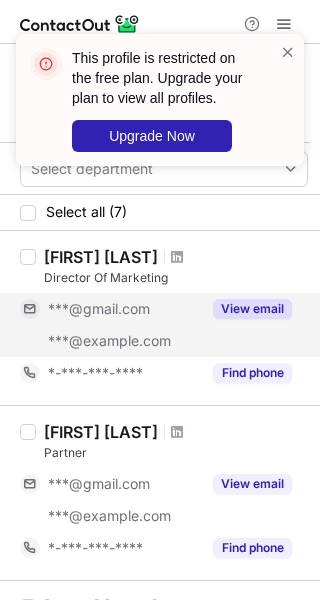 click on "View email" at bounding box center [252, 309] 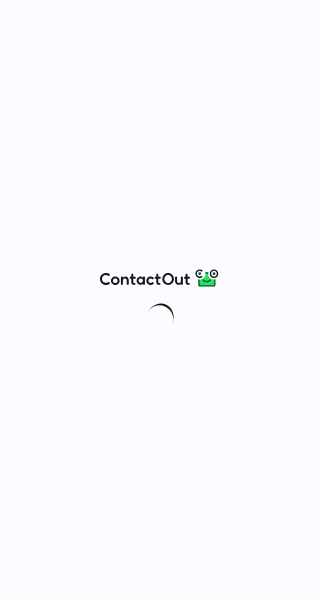 scroll, scrollTop: 0, scrollLeft: 0, axis: both 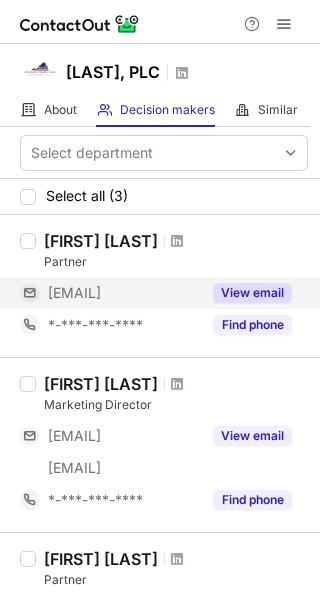 click on "View email" at bounding box center [252, 293] 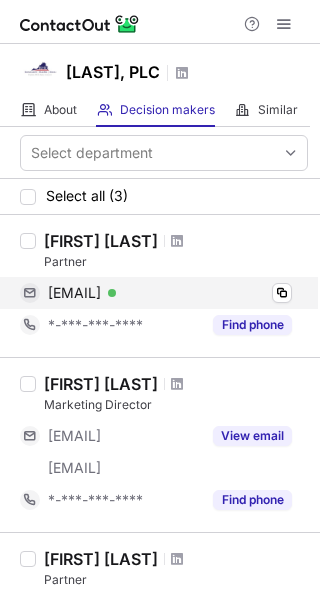 click on "andy@vacomplaw.com Verified Copy" at bounding box center (156, 293) 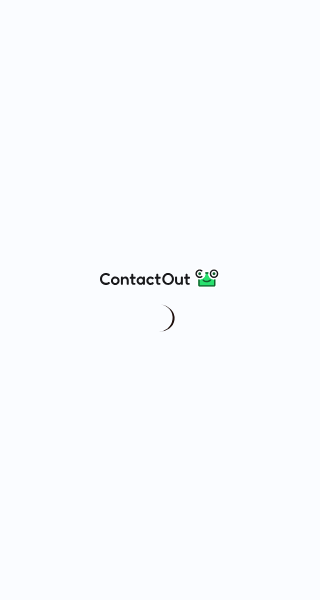 scroll, scrollTop: 0, scrollLeft: 0, axis: both 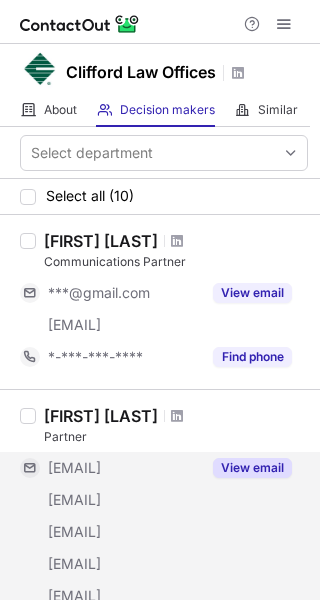 click on "View email" at bounding box center [252, 468] 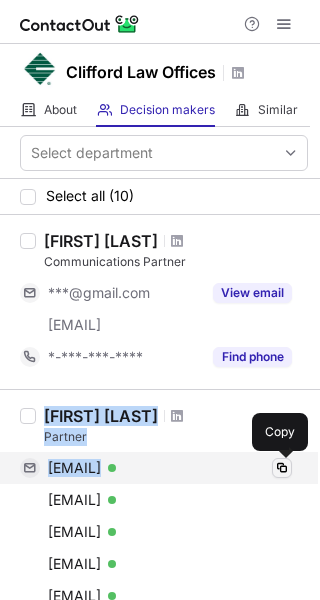 copy on "Bradley Cosgrove Partner bcosgrove@ambrosetriallaw.com Verified" 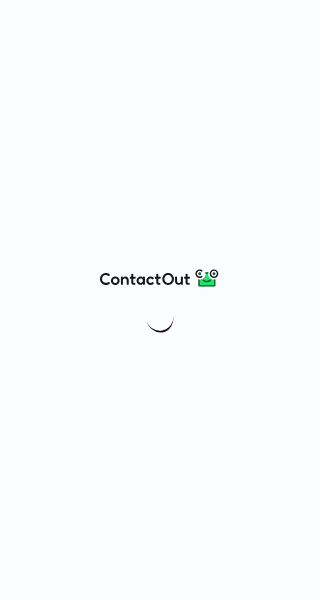scroll, scrollTop: 0, scrollLeft: 0, axis: both 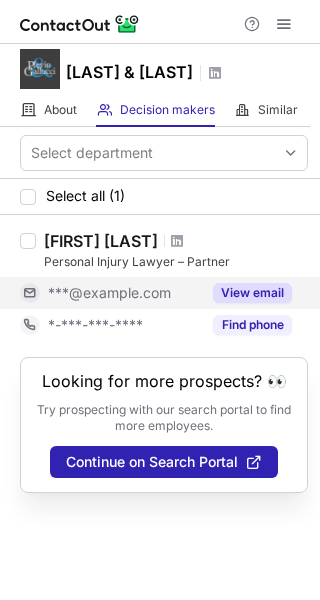 click on "View email" at bounding box center [252, 293] 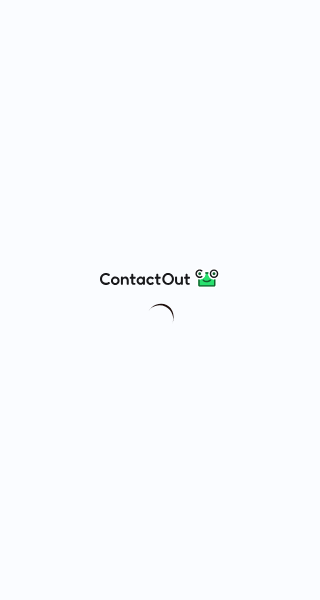 scroll, scrollTop: 0, scrollLeft: 0, axis: both 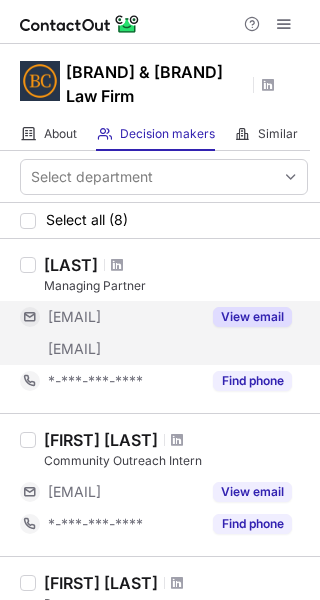 drag, startPoint x: 241, startPoint y: 314, endPoint x: 245, endPoint y: 326, distance: 12.649111 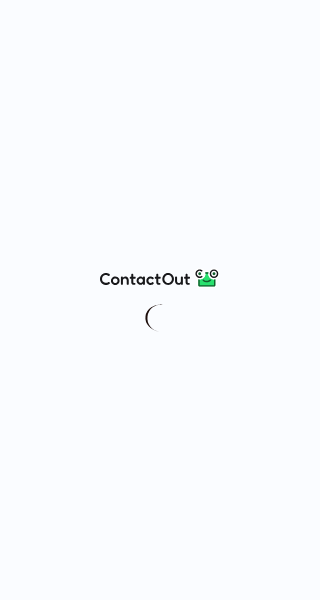 scroll, scrollTop: 0, scrollLeft: 0, axis: both 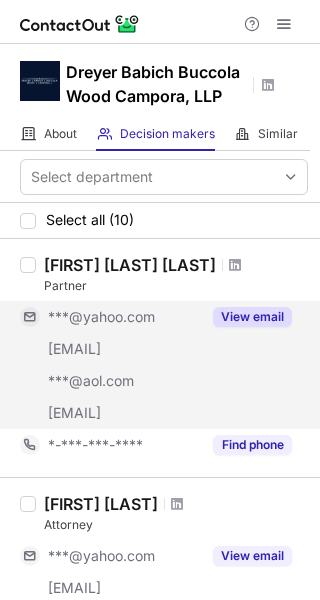 click on "View email" at bounding box center (252, 317) 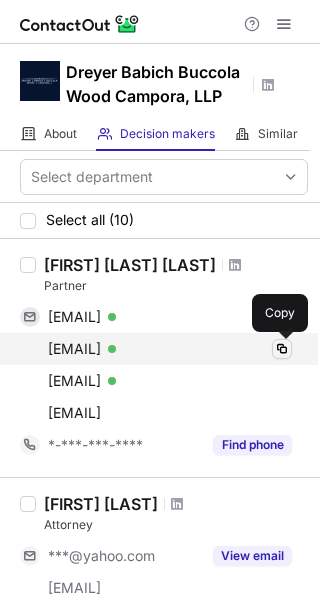 click at bounding box center [282, 349] 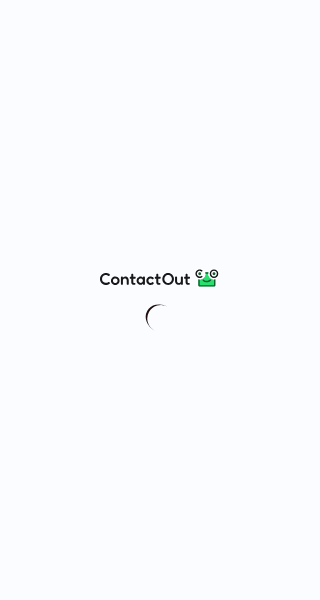 scroll, scrollTop: 0, scrollLeft: 0, axis: both 